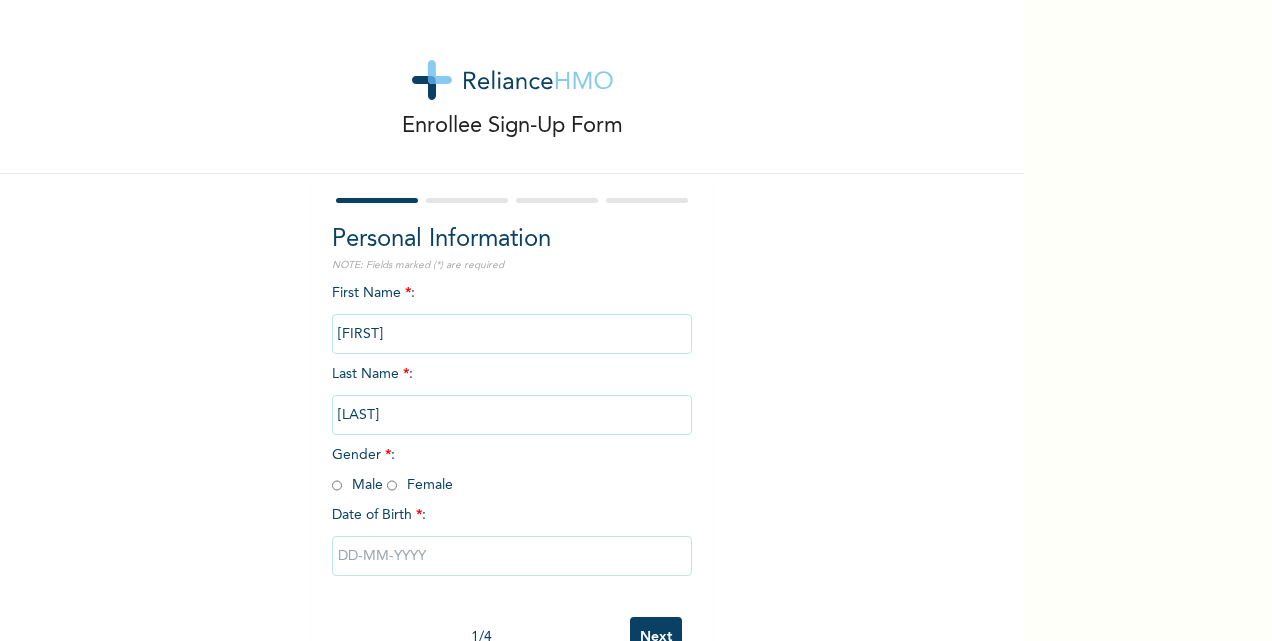 scroll, scrollTop: 0, scrollLeft: 0, axis: both 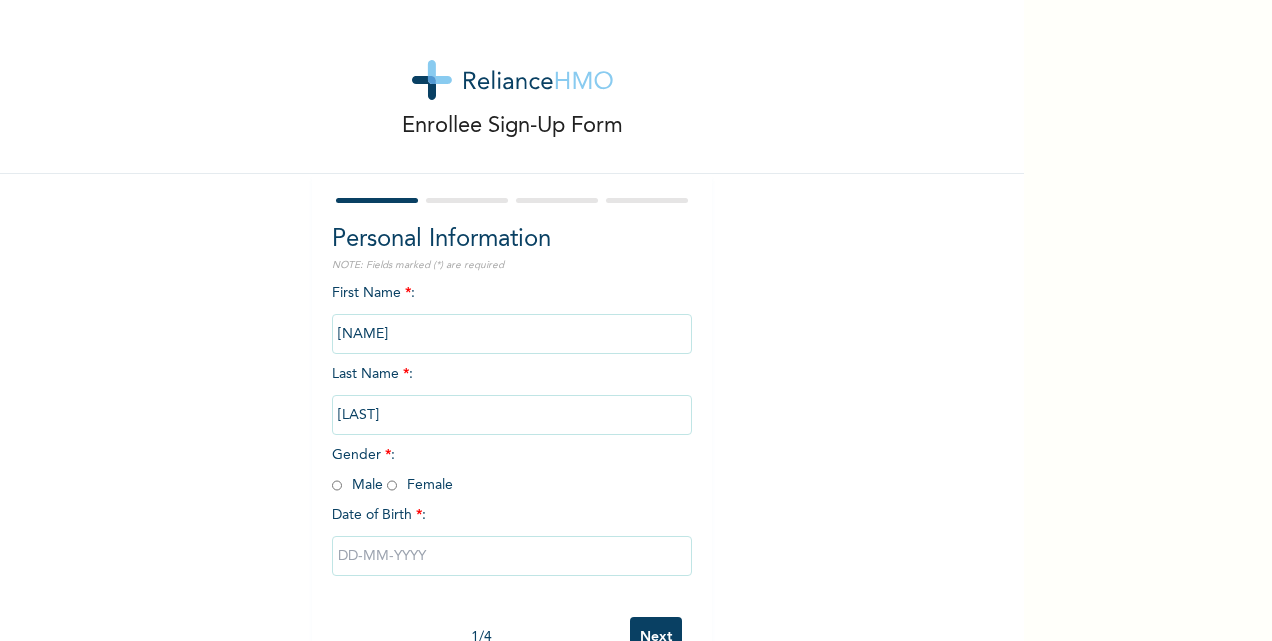 click at bounding box center (392, 485) 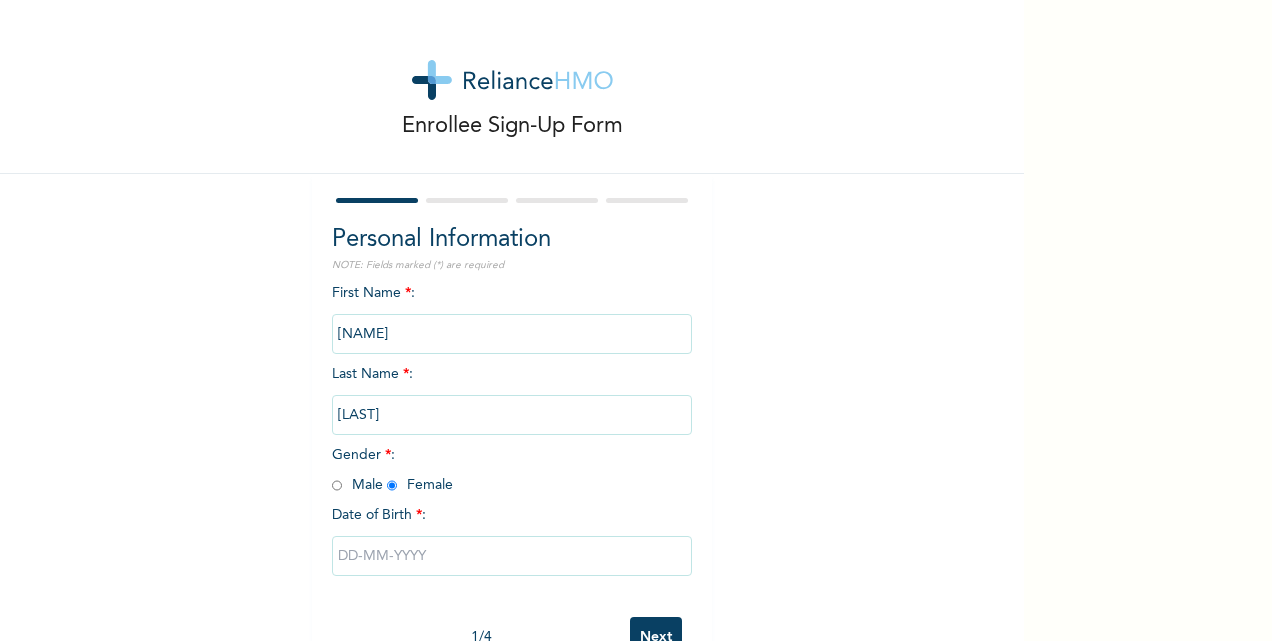 radio on "true" 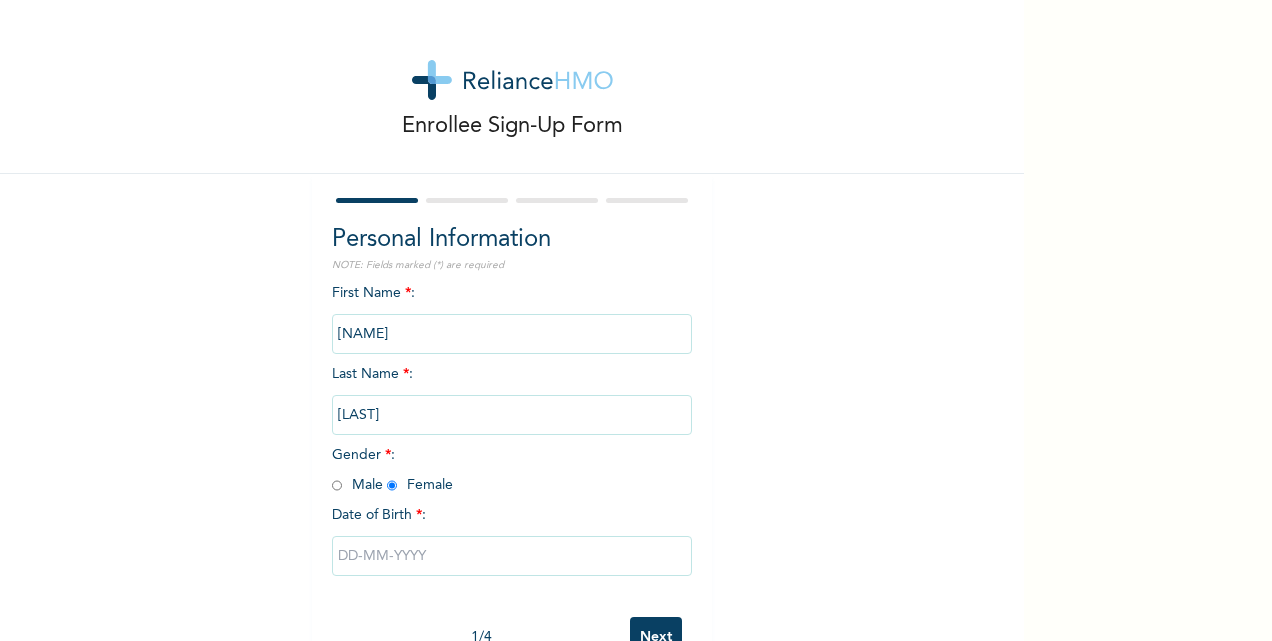 click at bounding box center (512, 556) 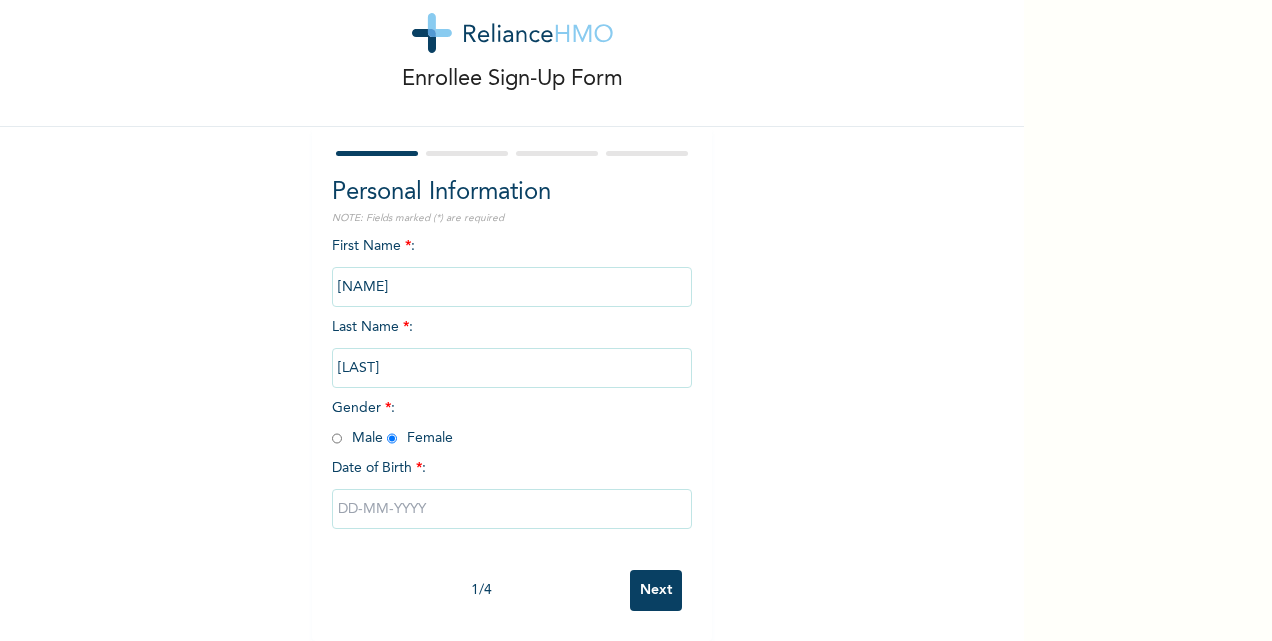 select on "7" 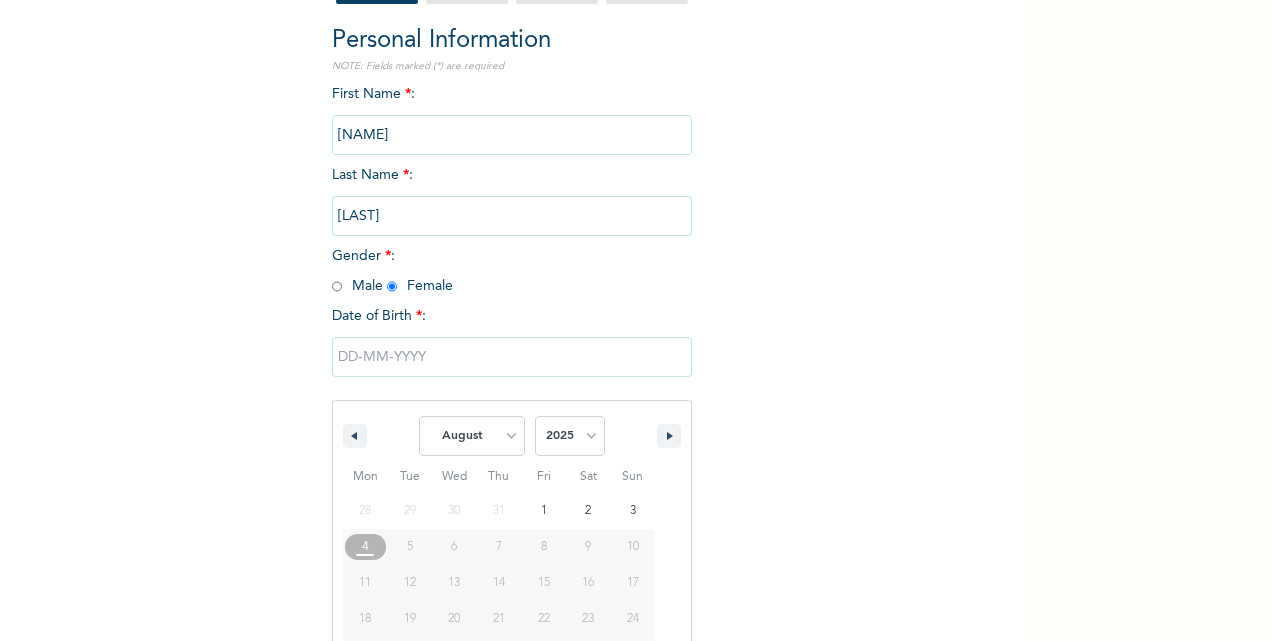 scroll, scrollTop: 269, scrollLeft: 0, axis: vertical 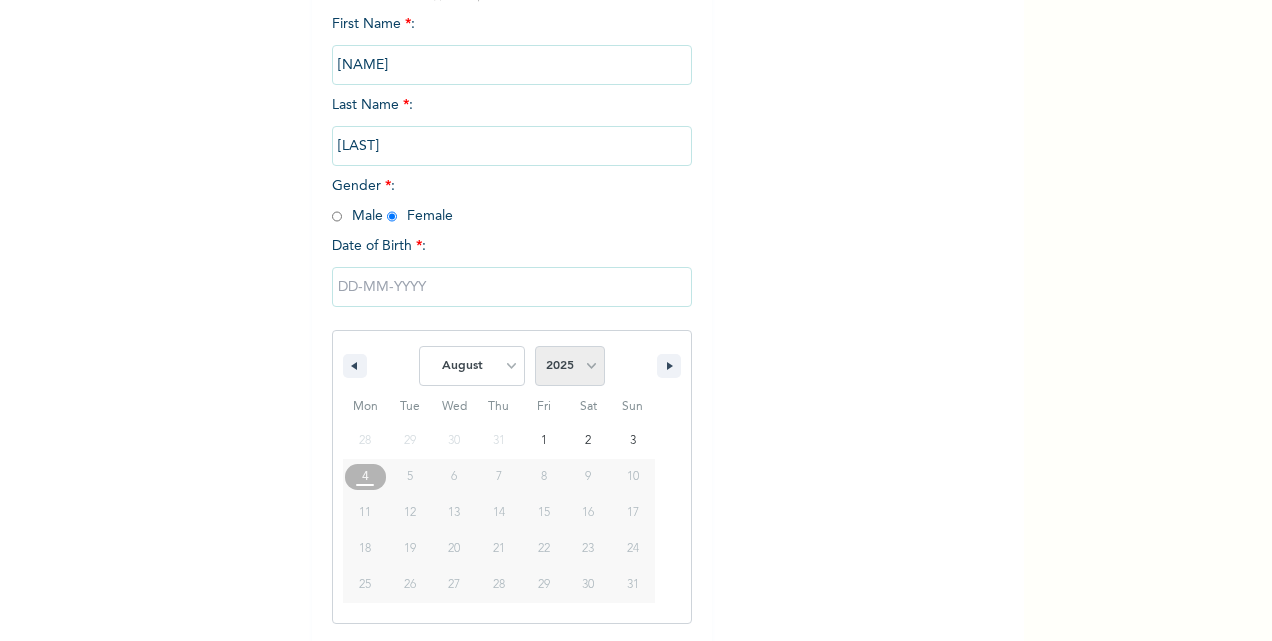 click on "2025 2024 2023 2022 2021 2020 2019 2018 2017 2016 2015 2014 2013 2012 2011 2010 2009 2008 2007 2006 2005 2004 2003 2002 2001 2000 1999 1998 1997 1996 1995 1994 1993 1992 1991 1990 1989 1988 1987 1986 1985 1984 1983 1982 1981 1980 1979 1978 1977 1976 1975 1974 1973 1972 1971 1970 1969 1968 1967 1966 1965 1964 1963 1962 1961 1960" at bounding box center (570, 366) 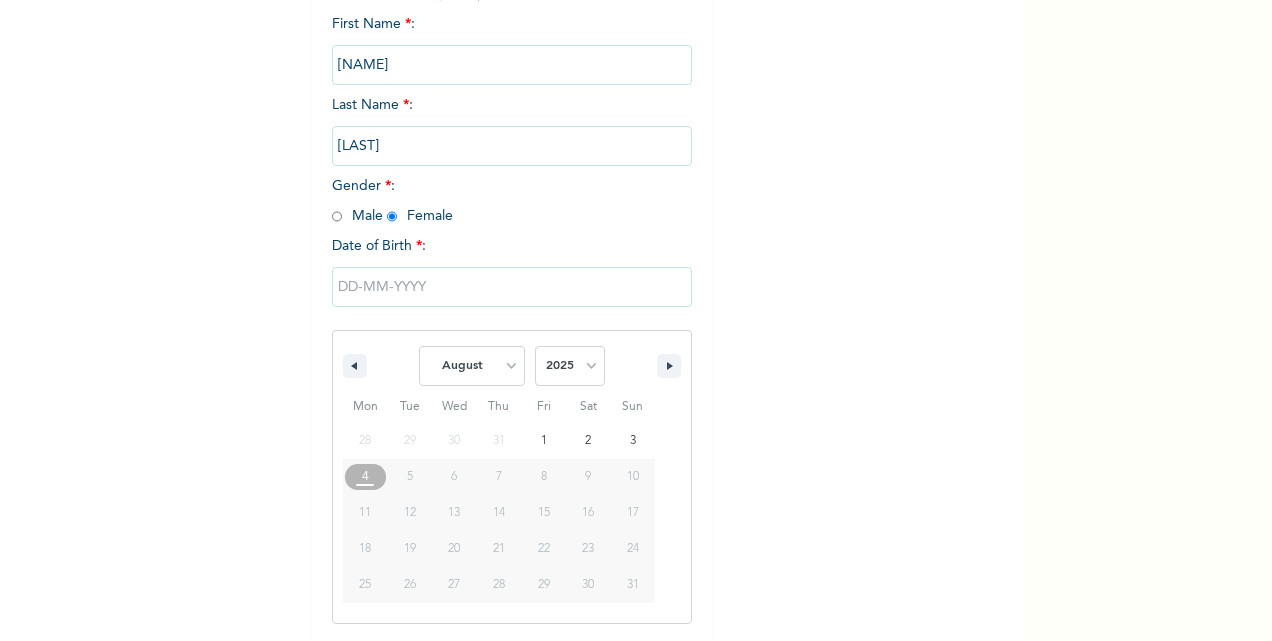 select on "1991" 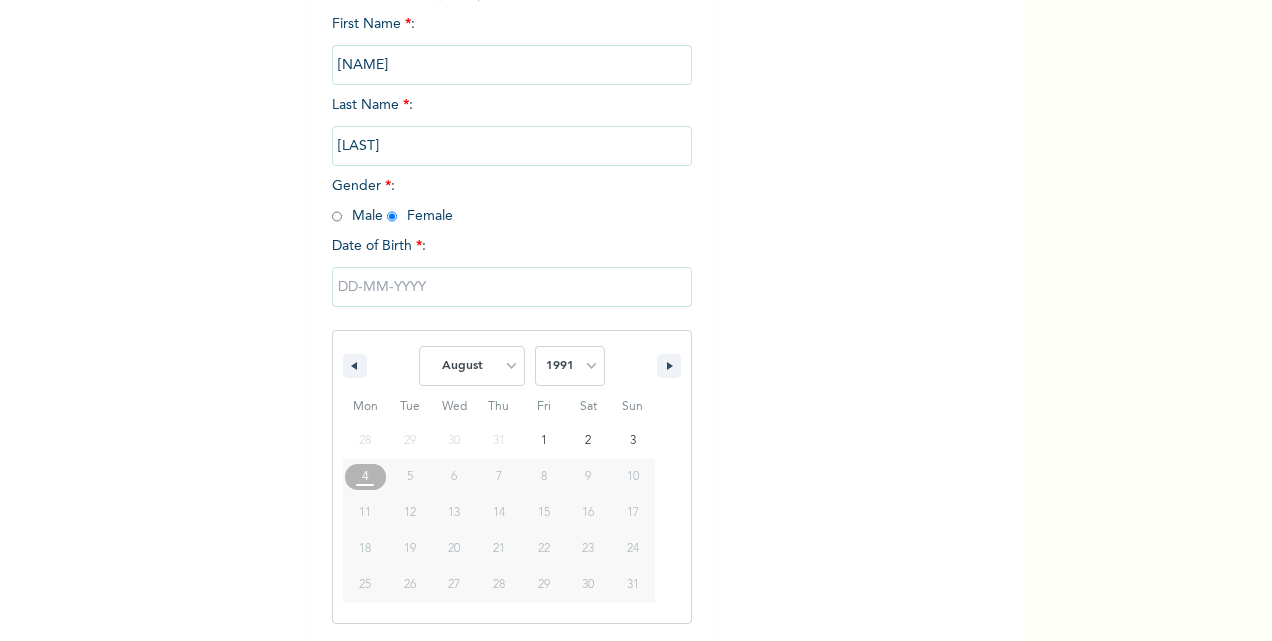 click on "2025 2024 2023 2022 2021 2020 2019 2018 2017 2016 2015 2014 2013 2012 2011 2010 2009 2008 2007 2006 2005 2004 2003 2002 2001 2000 1999 1998 1997 1996 1995 1994 1993 1992 1991 1990 1989 1988 1987 1986 1985 1984 1983 1982 1981 1980 1979 1978 1977 1976 1975 1974 1973 1972 1971 1970 1969 1968 1967 1966 1965 1964 1963 1962 1961 1960" at bounding box center [570, 366] 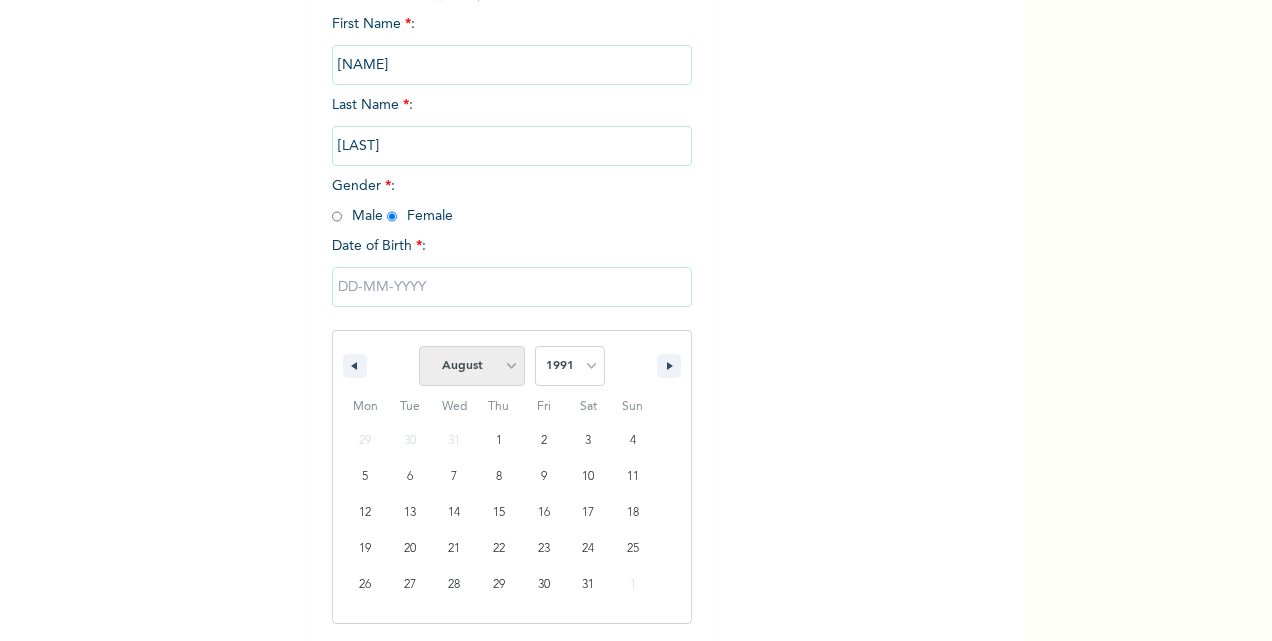 click on "January February March April May June July August September October November December" at bounding box center (472, 366) 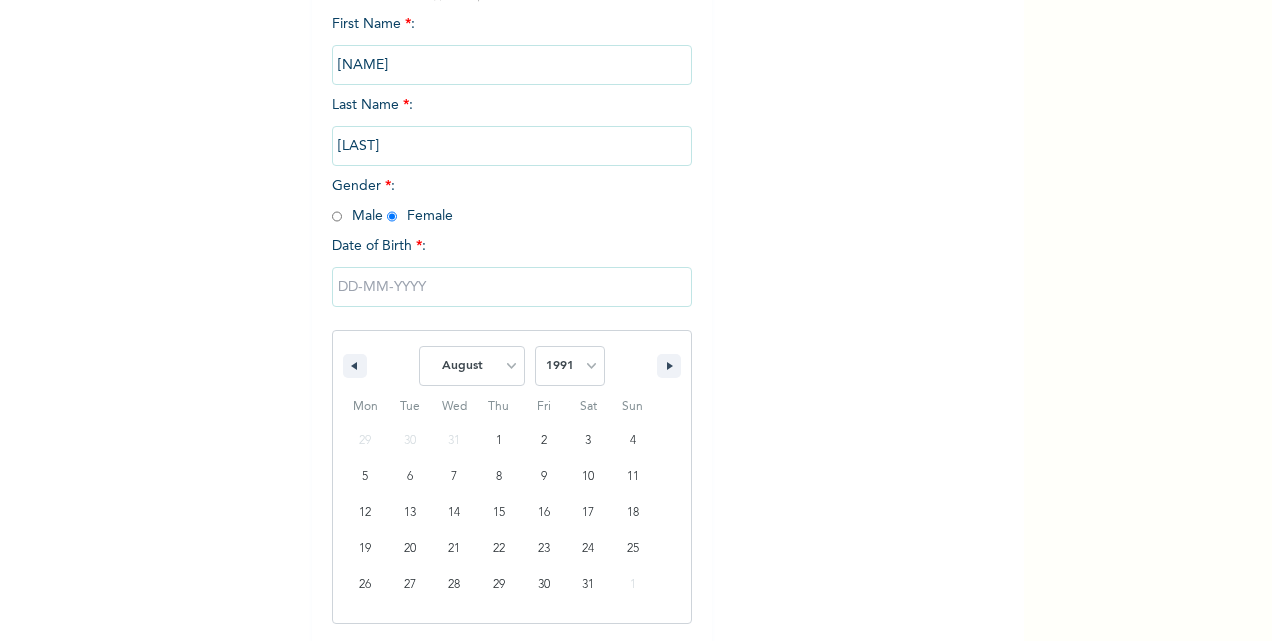 select on "9" 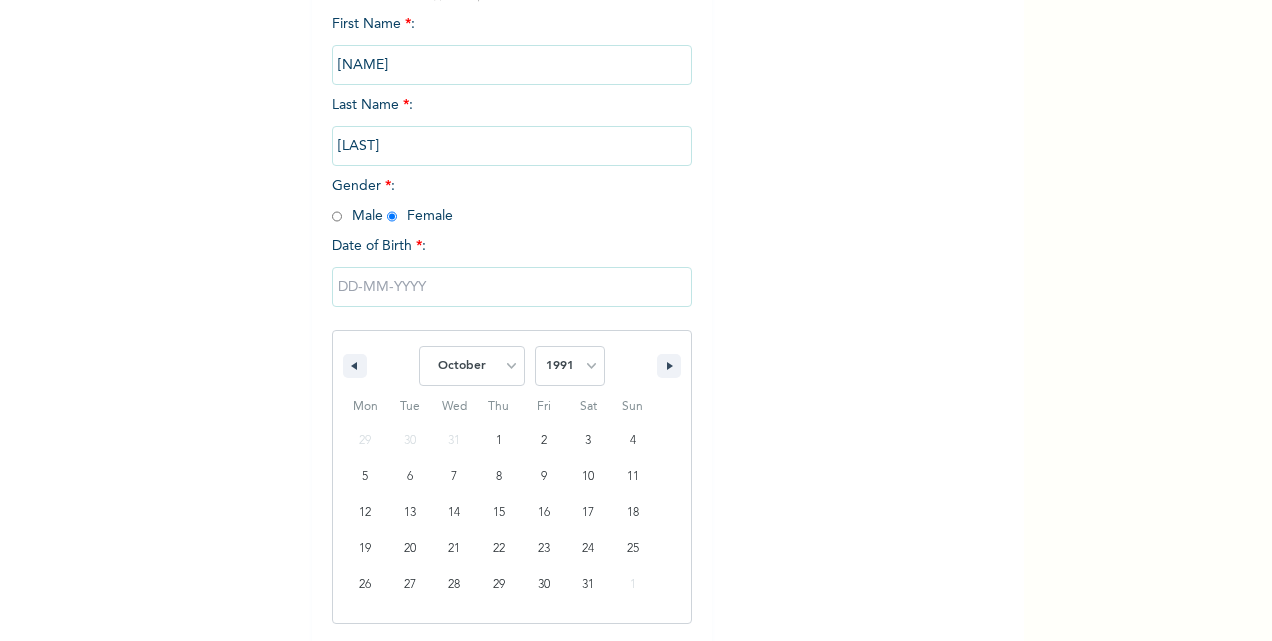 click on "January February March April May June July August September October November December" at bounding box center [472, 366] 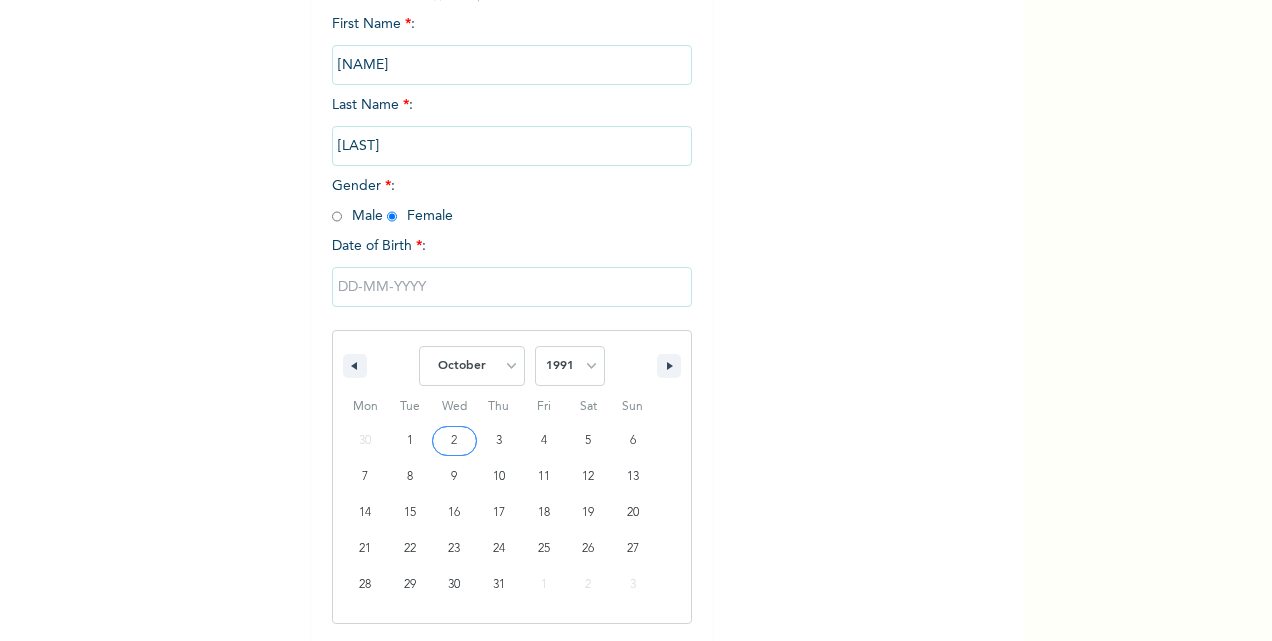 type on "[DATE]" 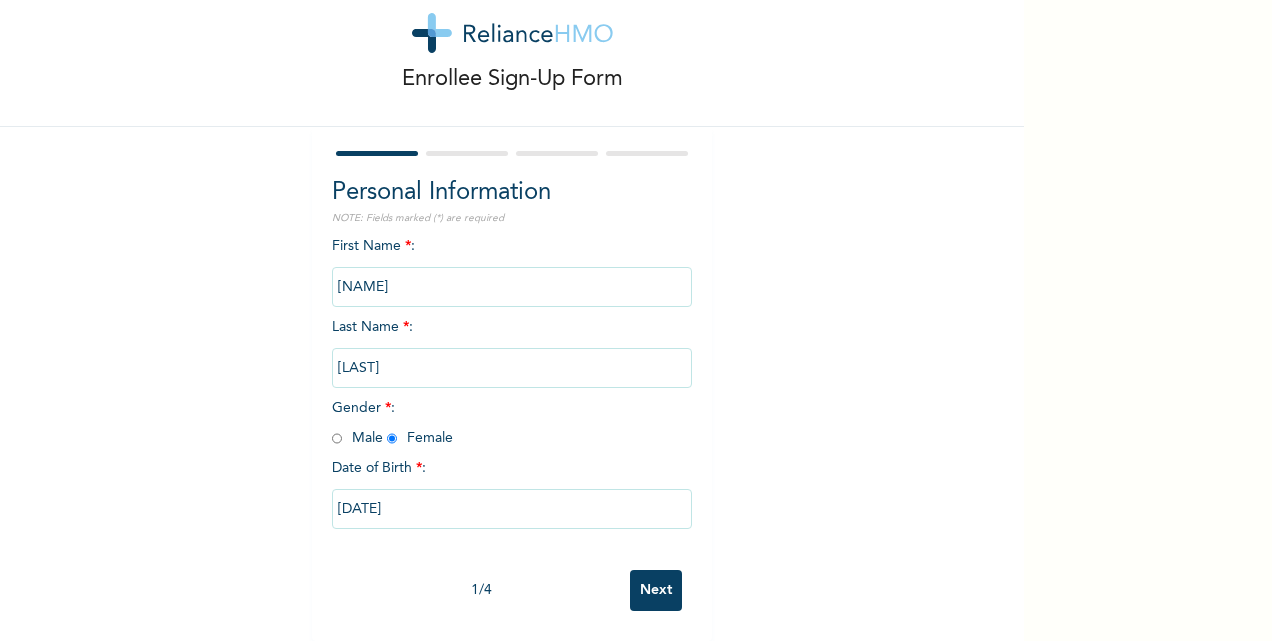 scroll, scrollTop: 64, scrollLeft: 0, axis: vertical 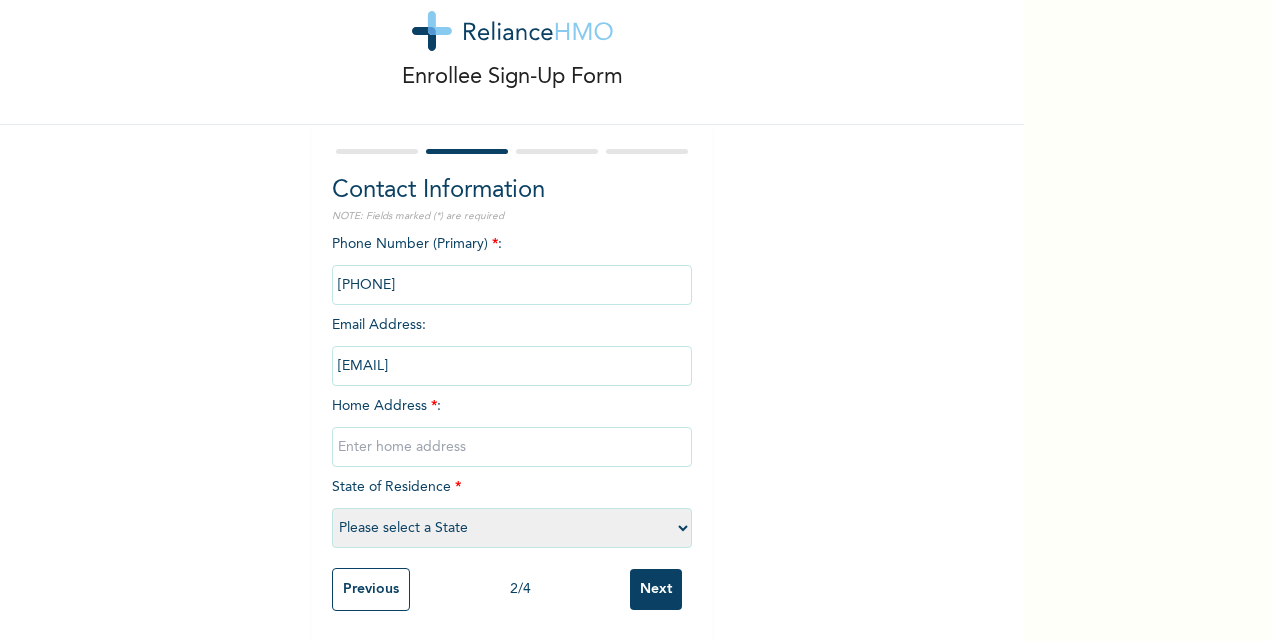 click at bounding box center (512, 285) 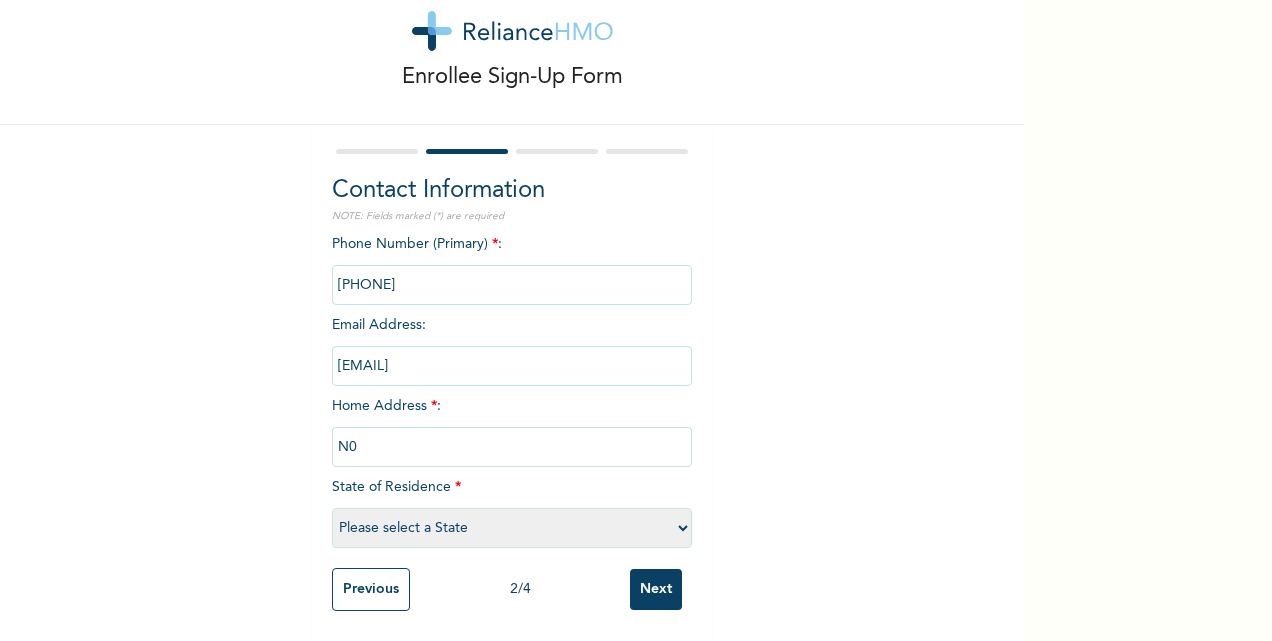 type on "N" 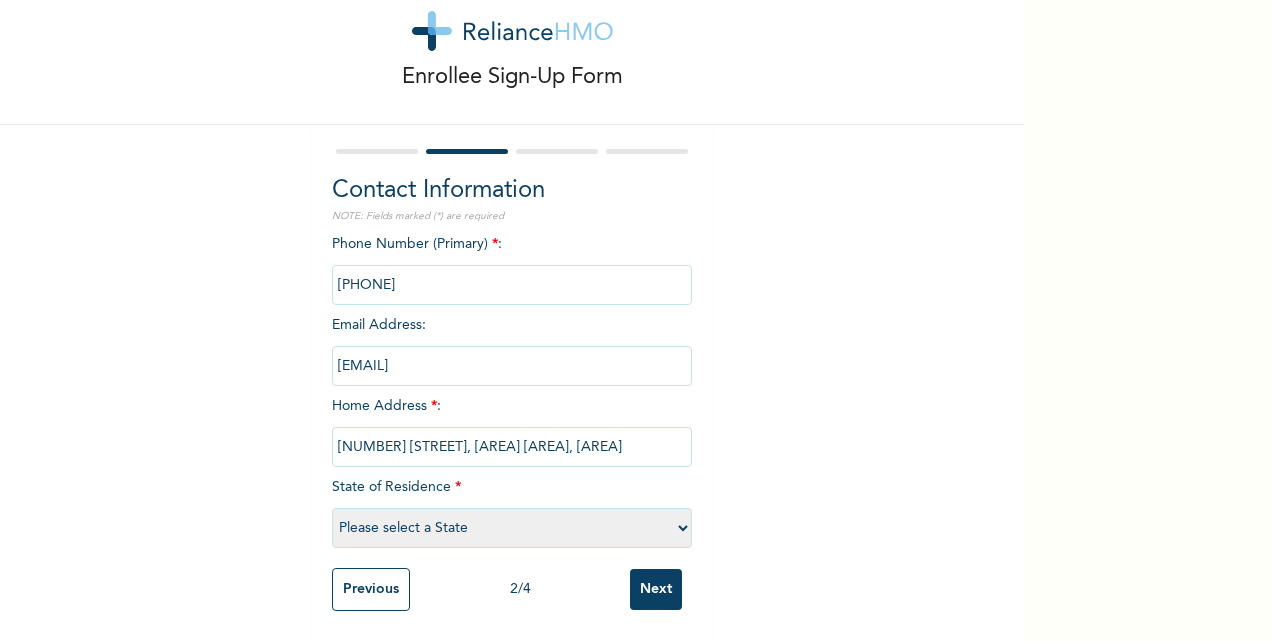 type on "[NUMBER] [STREET], [AREA] [AREA], [AREA]" 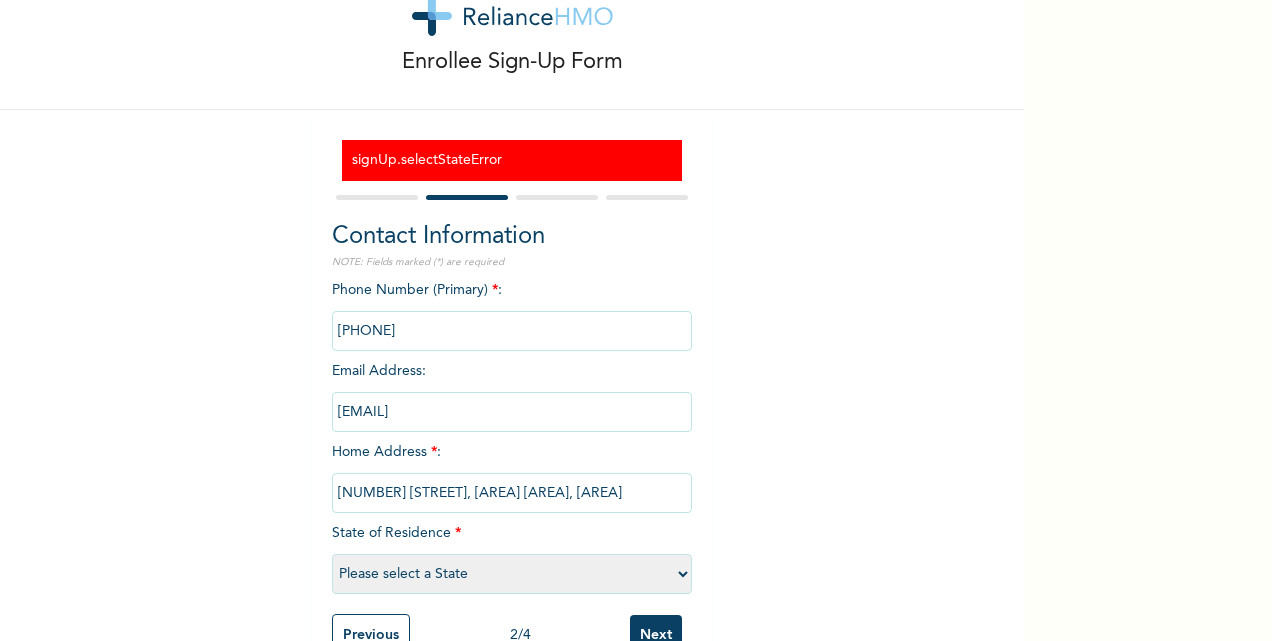 click on "signUp.selectStateError" at bounding box center (512, 160) 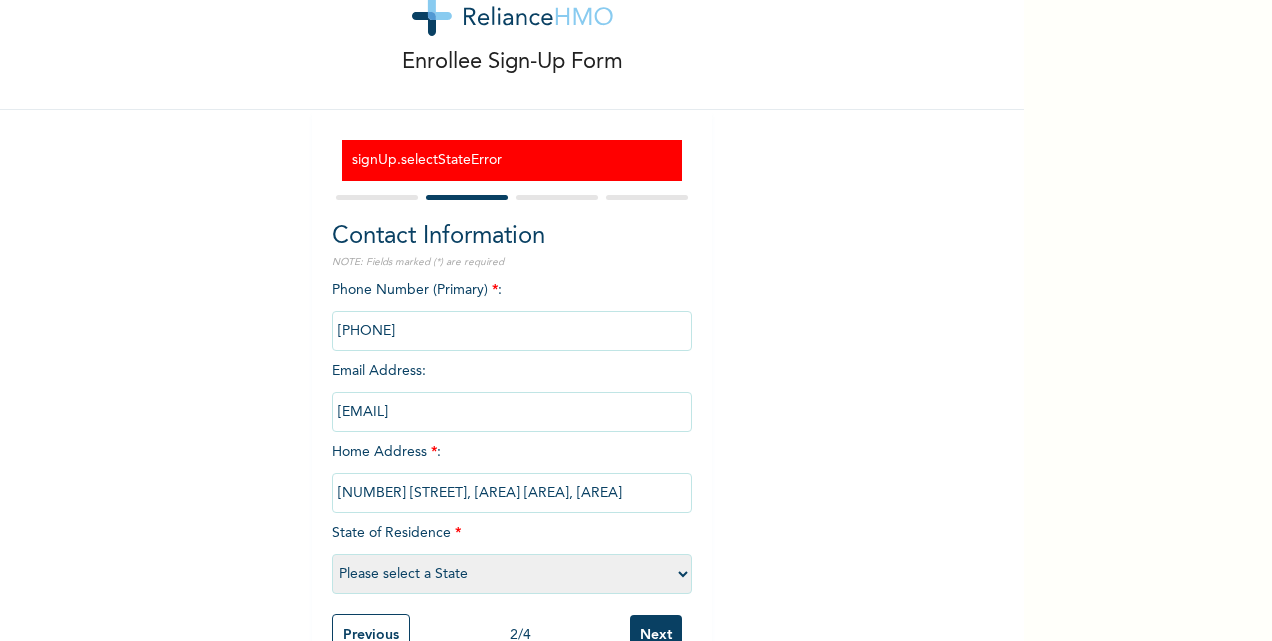 click on "Please select a State Abia Abuja (FCT) Adamawa Akwa Ibom Anambra Bauchi Bayelsa Benue Borno Cross River Delta Ebonyi Edo Ekiti Enugu Gombe Imo Jigawa Kaduna Kano Katsina Kebbi Kogi Kwara Lagos Nasarawa Niger Ogun Ondo Osun Oyo Plateau Rivers Sokoto Taraba Yobe Zamfara" at bounding box center [512, 574] 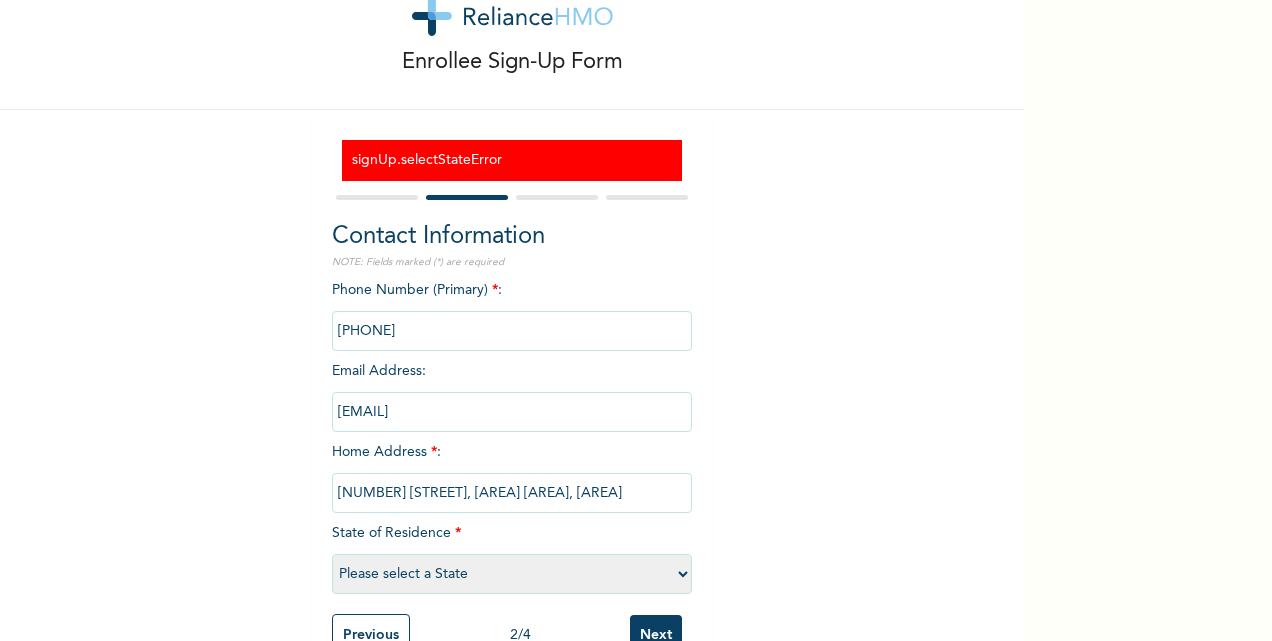 select on "25" 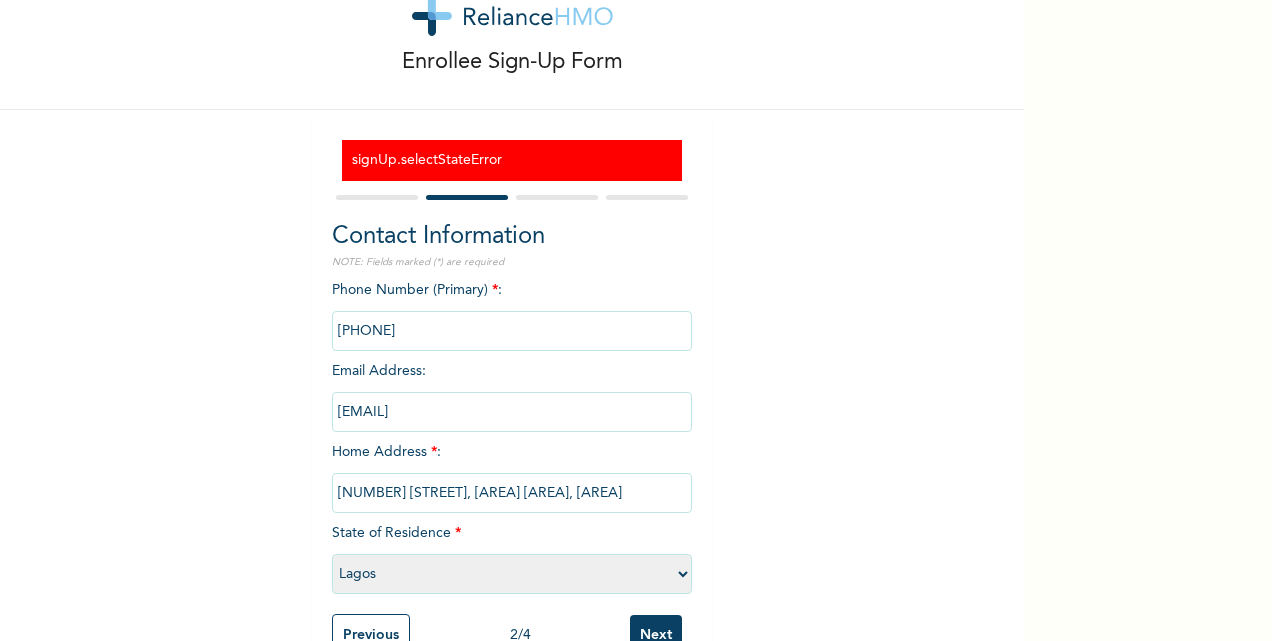 click on "Please select a State Abia Abuja (FCT) Adamawa Akwa Ibom Anambra Bauchi Bayelsa Benue Borno Cross River Delta Ebonyi Edo Ekiti Enugu Gombe Imo Jigawa Kaduna Kano Katsina Kebbi Kogi Kwara Lagos Nasarawa Niger Ogun Ondo Osun Oyo Plateau Rivers Sokoto Taraba Yobe Zamfara" at bounding box center (512, 574) 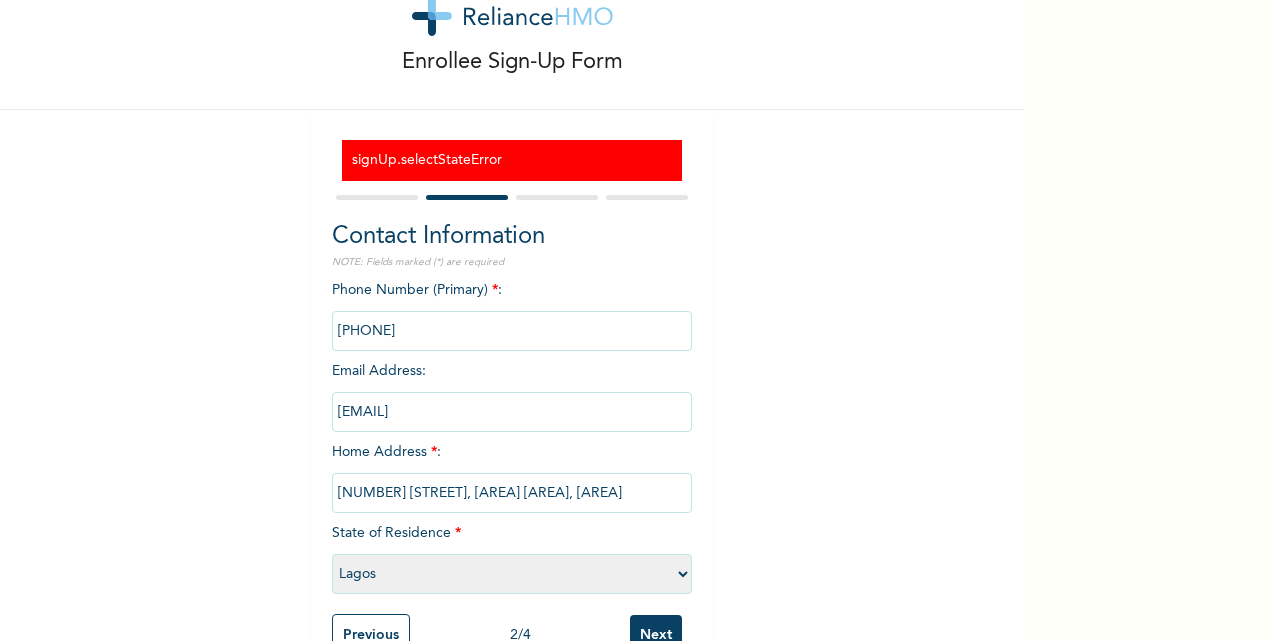 scroll, scrollTop: 127, scrollLeft: 0, axis: vertical 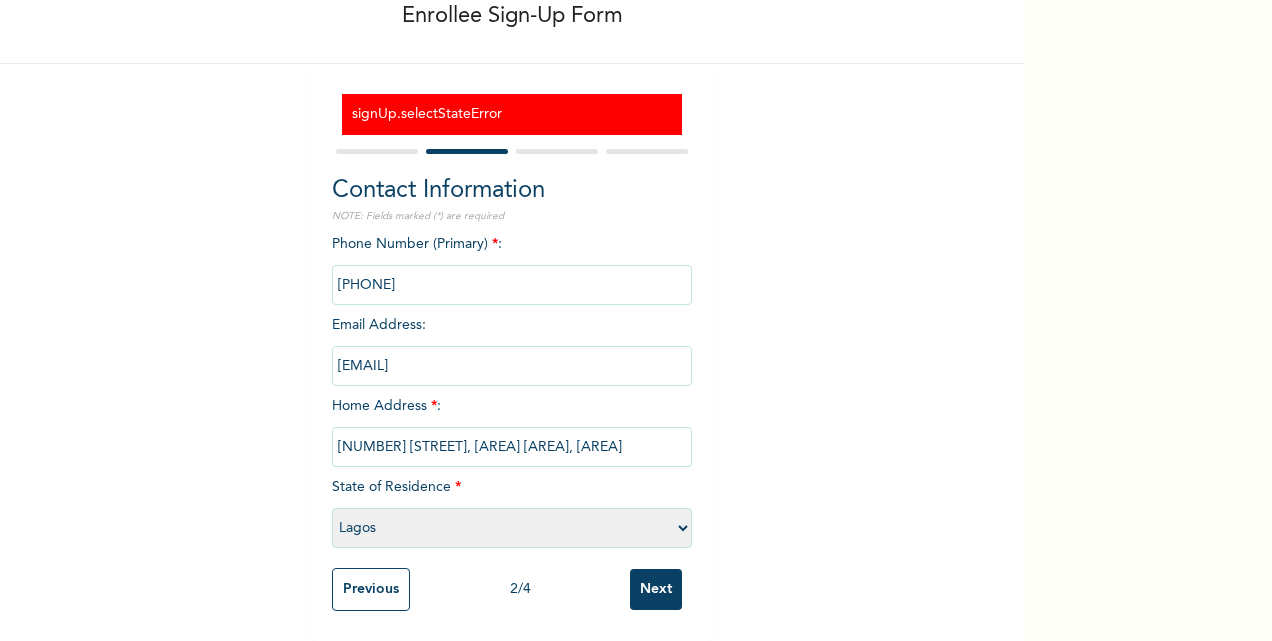 click on "Next" at bounding box center (656, 589) 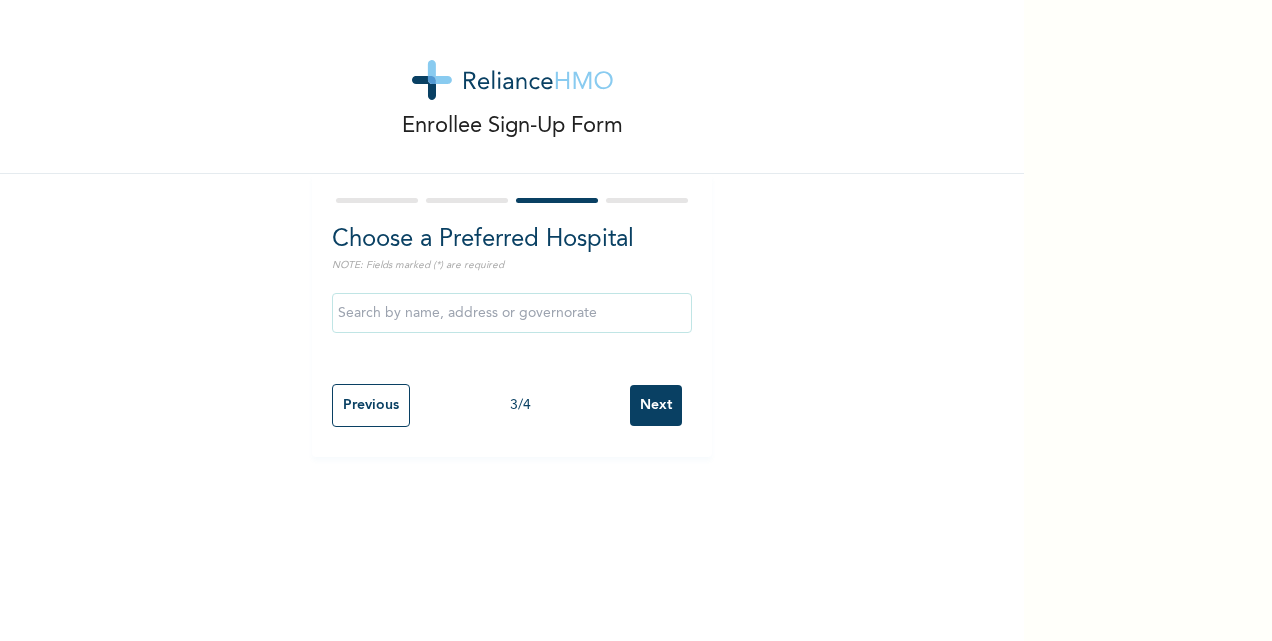 click at bounding box center [512, 313] 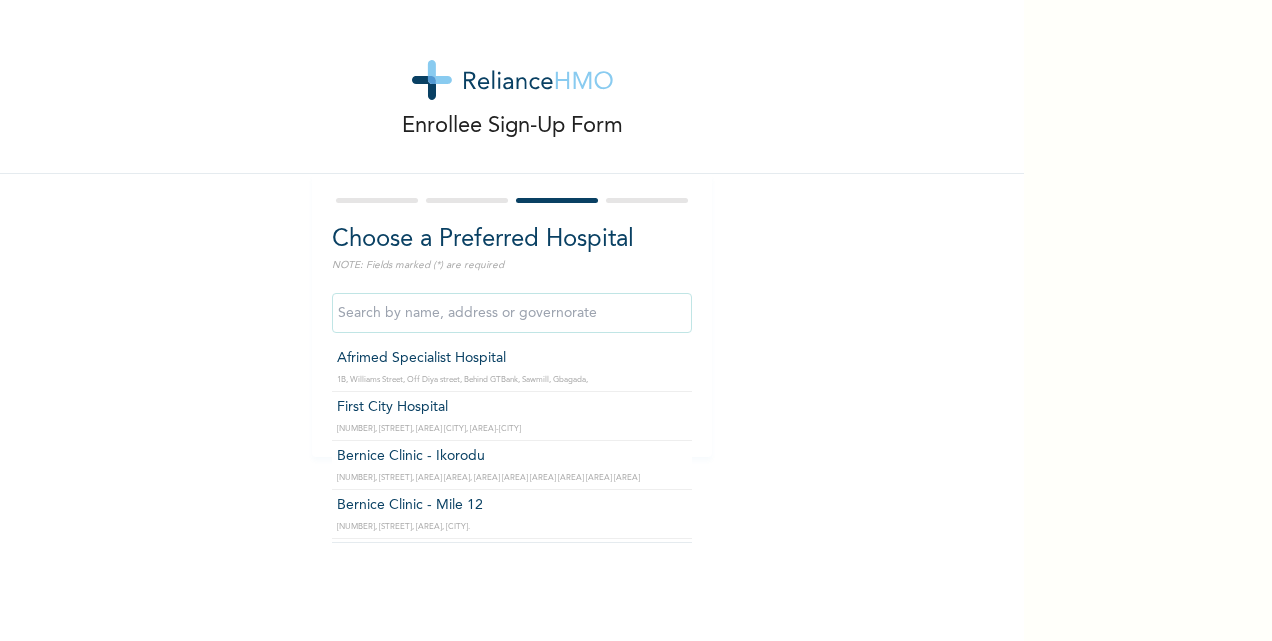 type on "A" 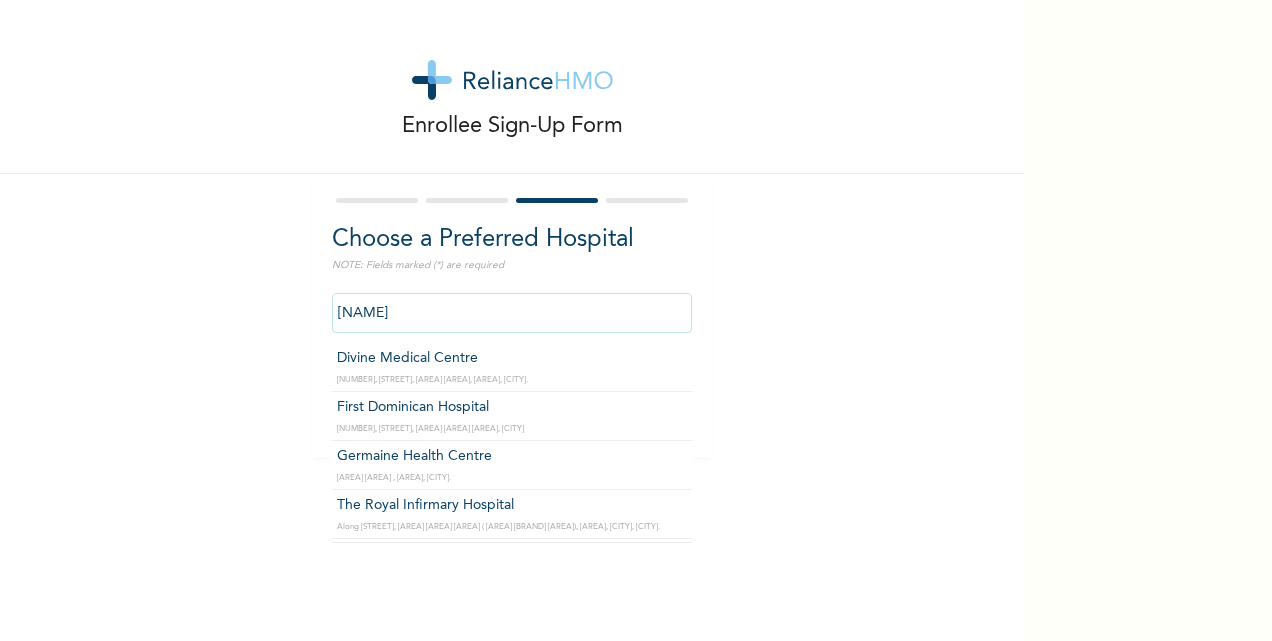 type on "M" 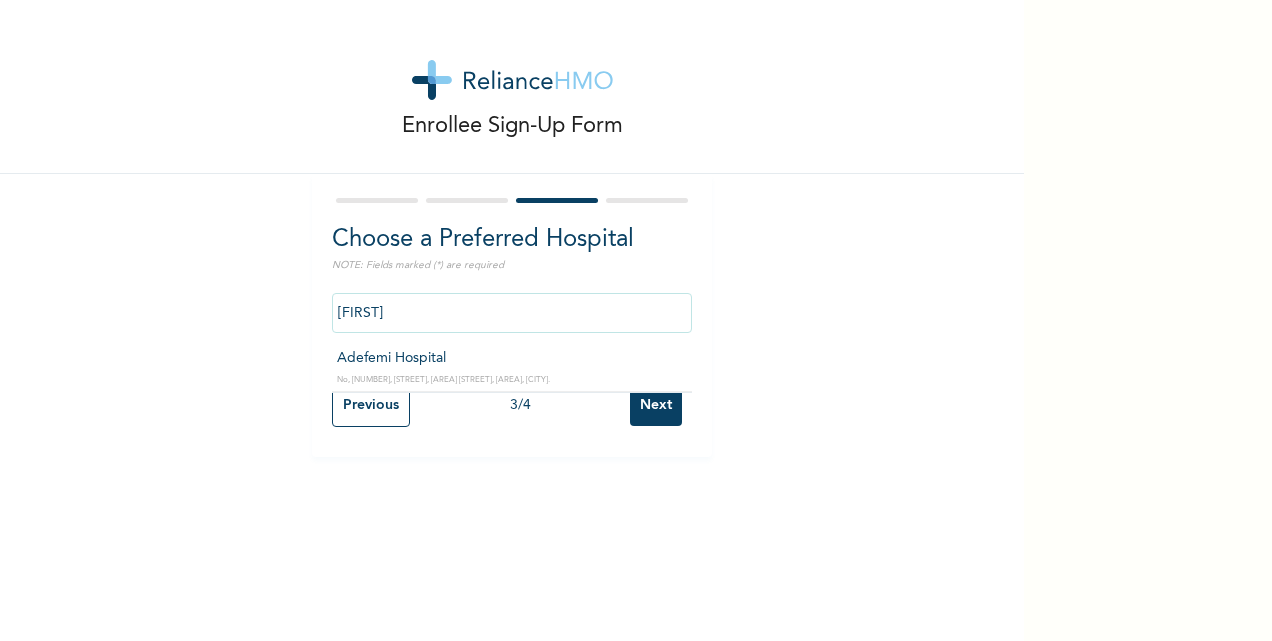 type on "[LAST]" 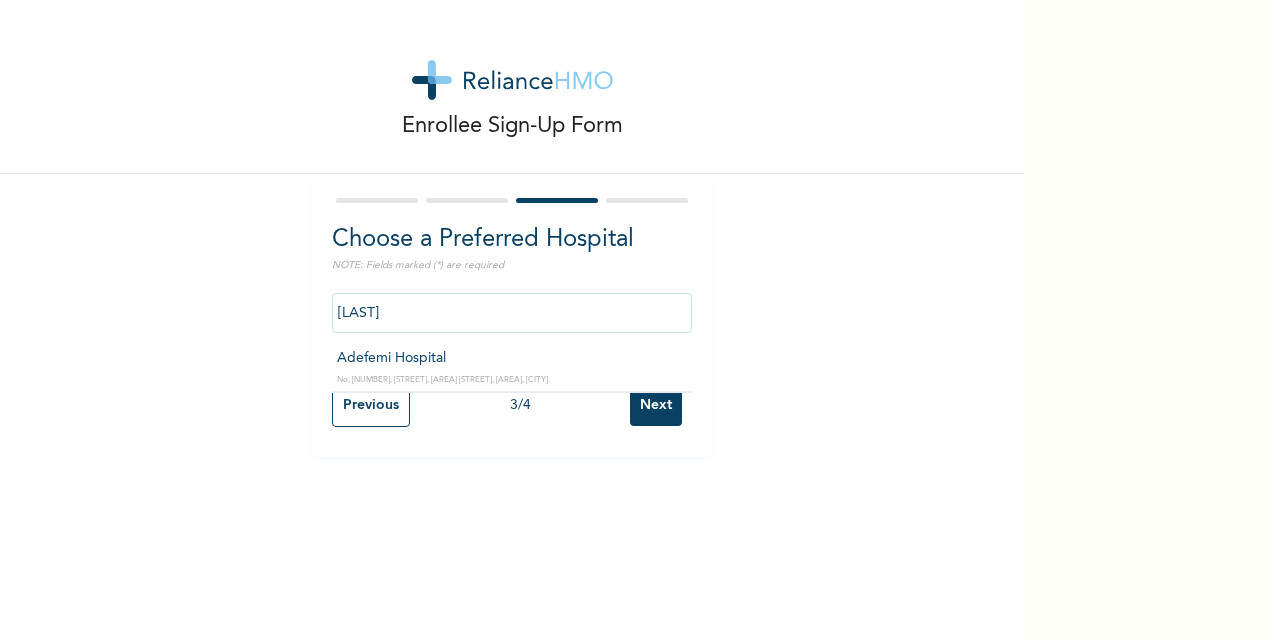 click on "Next" at bounding box center (656, 405) 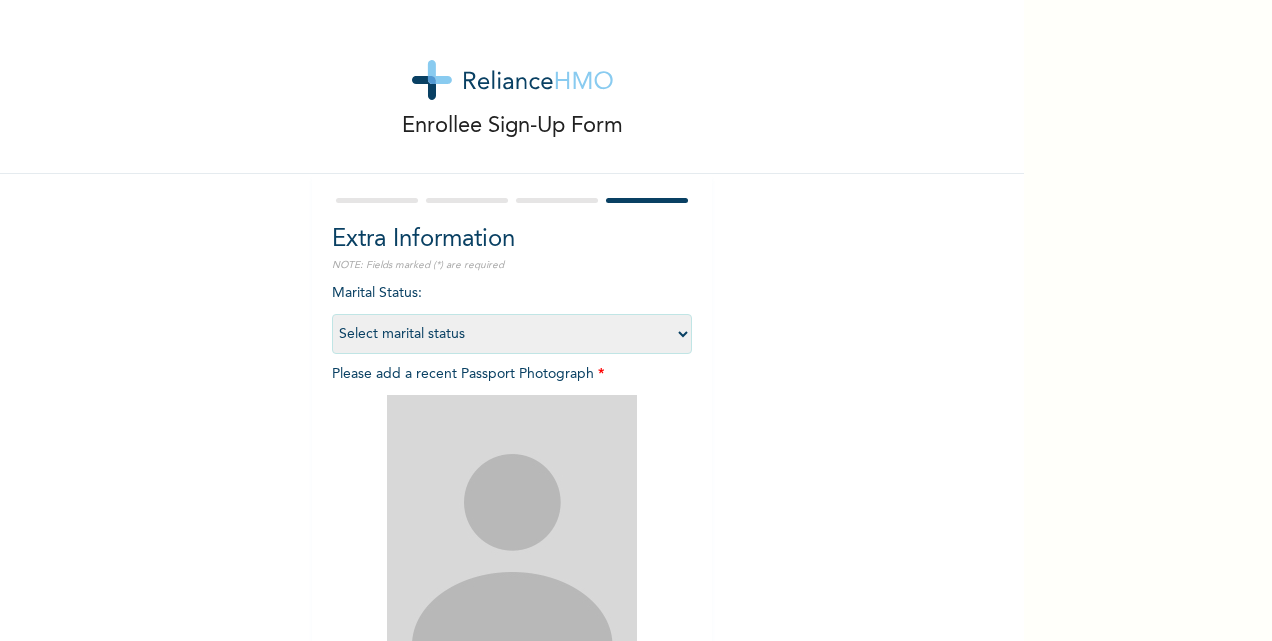 click on "Select marital status Single Married Divorced Widow/Widower" at bounding box center (512, 334) 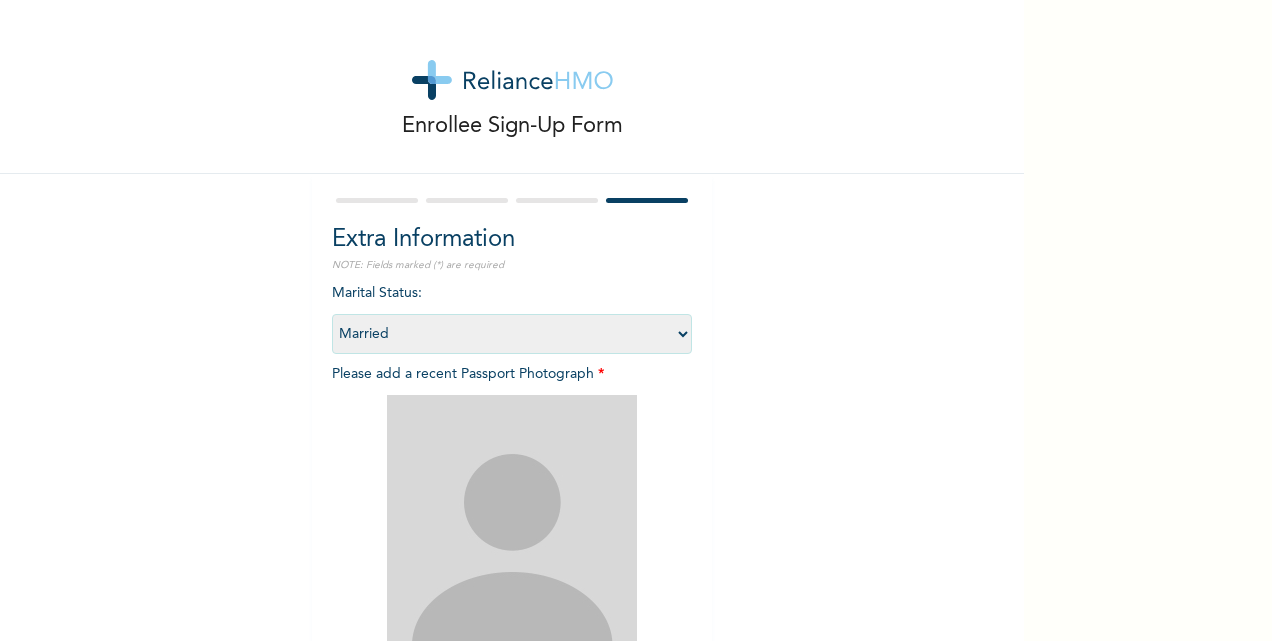 click on "Select marital status Single Married Divorced Widow/Widower" at bounding box center (512, 334) 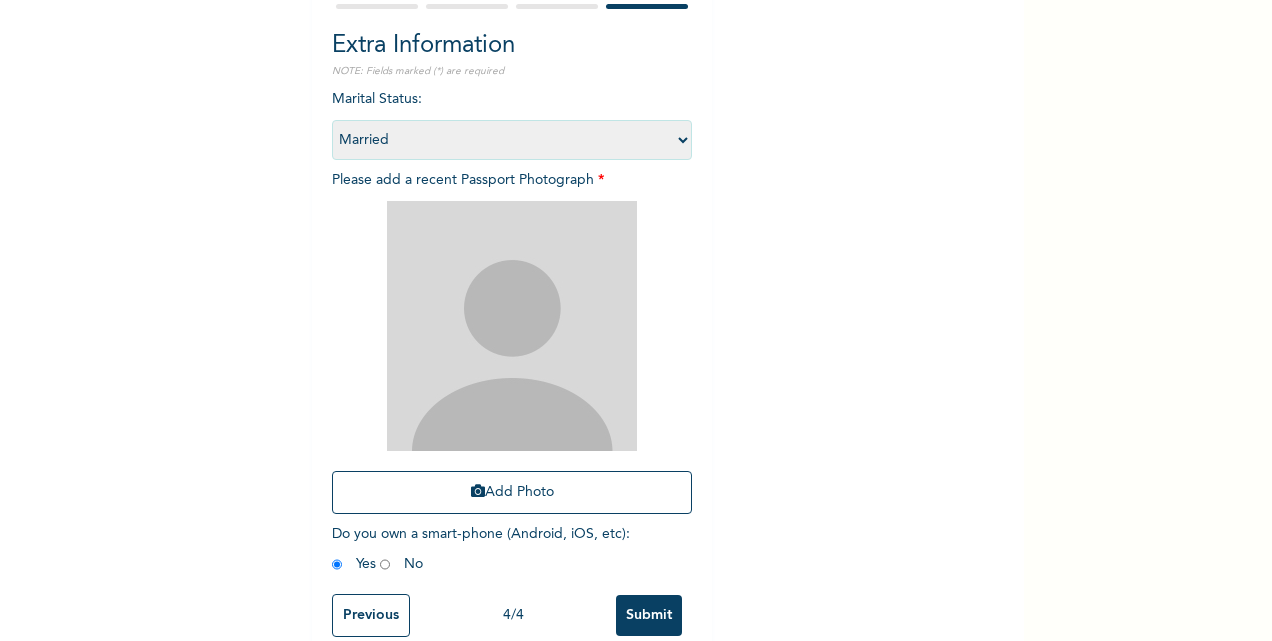 scroll, scrollTop: 236, scrollLeft: 0, axis: vertical 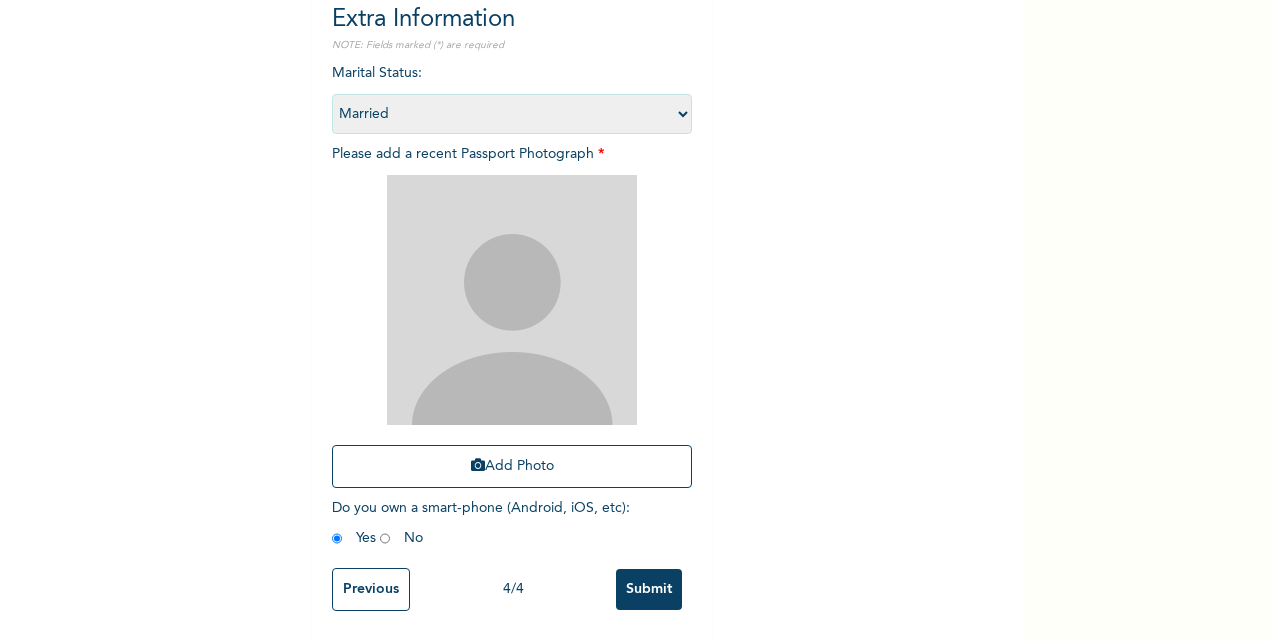 click on "Submit" at bounding box center (649, 589) 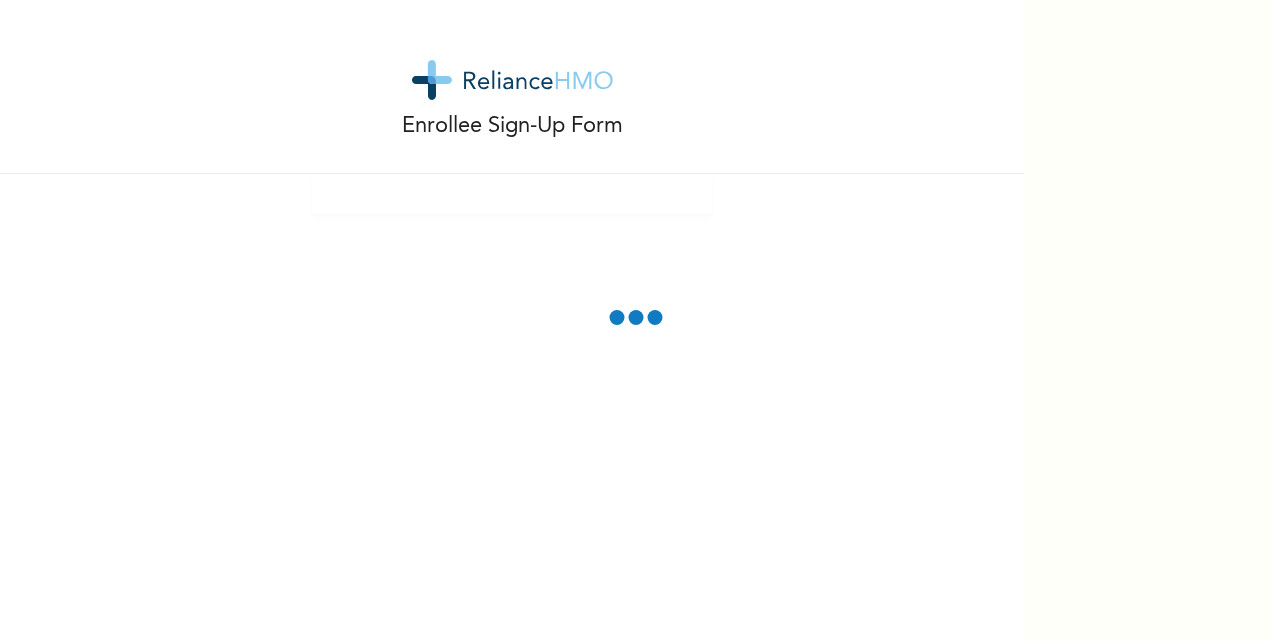 scroll, scrollTop: 0, scrollLeft: 0, axis: both 